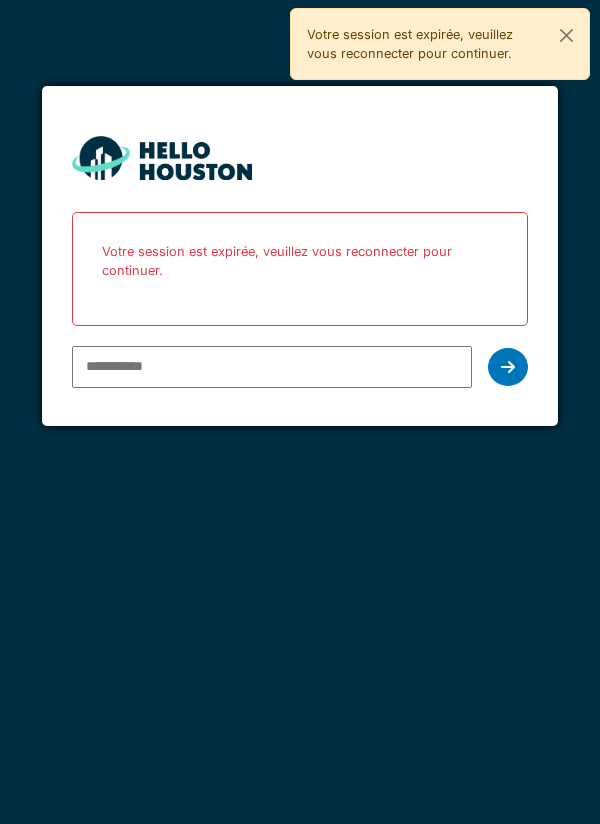 scroll, scrollTop: 0, scrollLeft: 0, axis: both 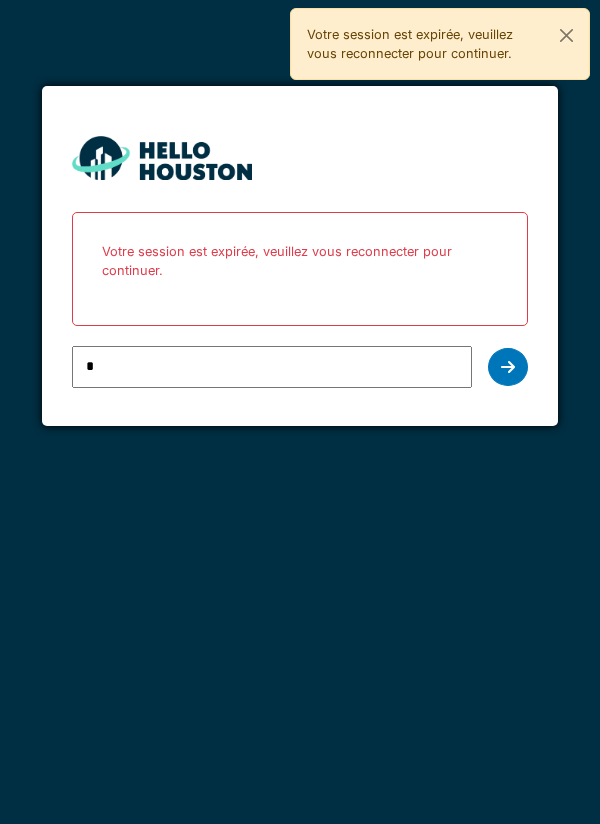 type on "**********" 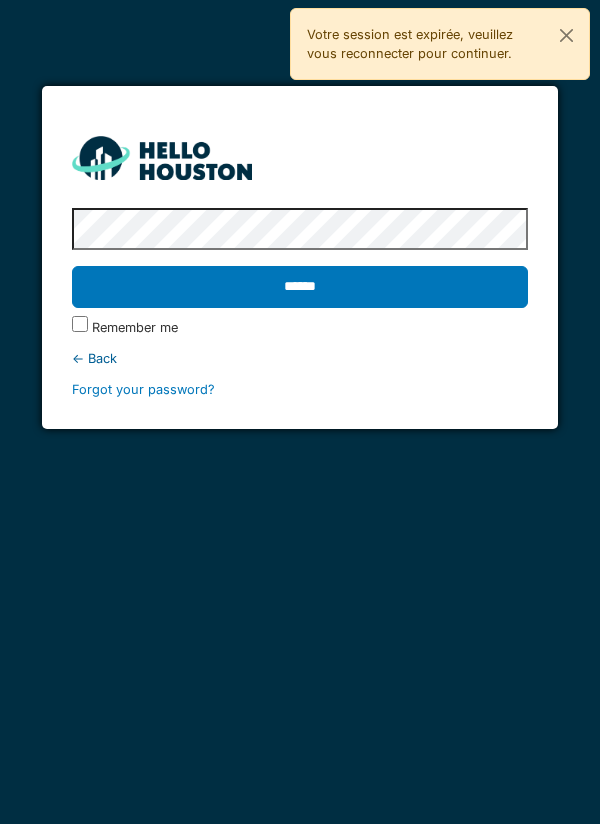click on "******" at bounding box center [300, 287] 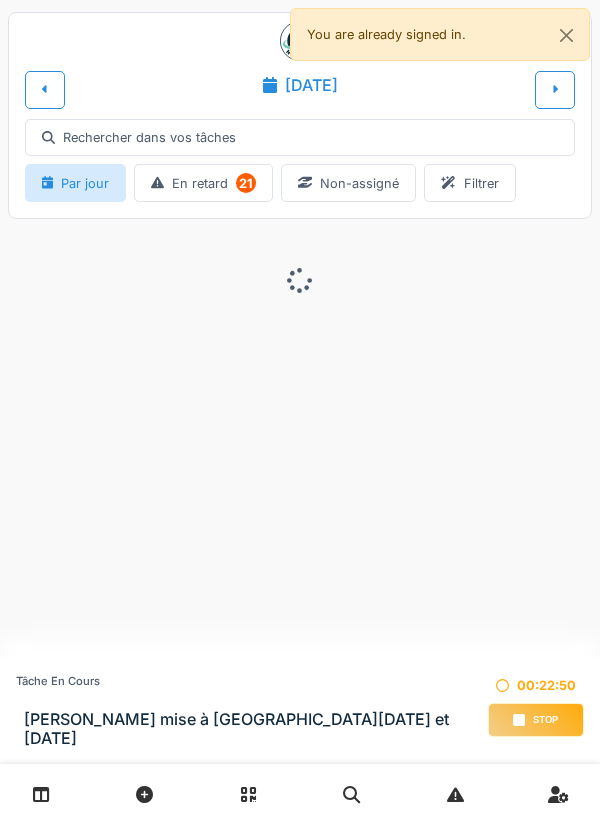 scroll, scrollTop: 0, scrollLeft: 0, axis: both 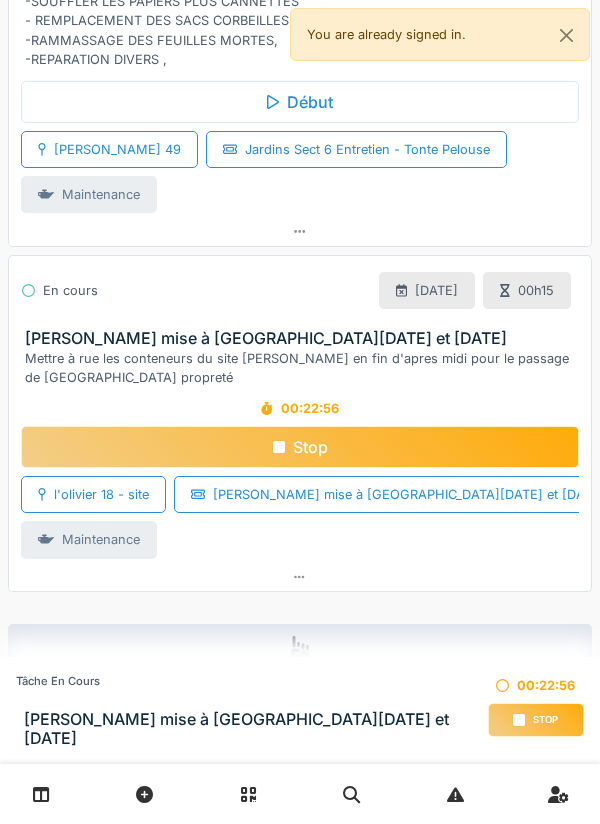 click on "[PERSON_NAME] mise à [GEOGRAPHIC_DATA][DATE] et [DATE]" at bounding box center (304, 338) 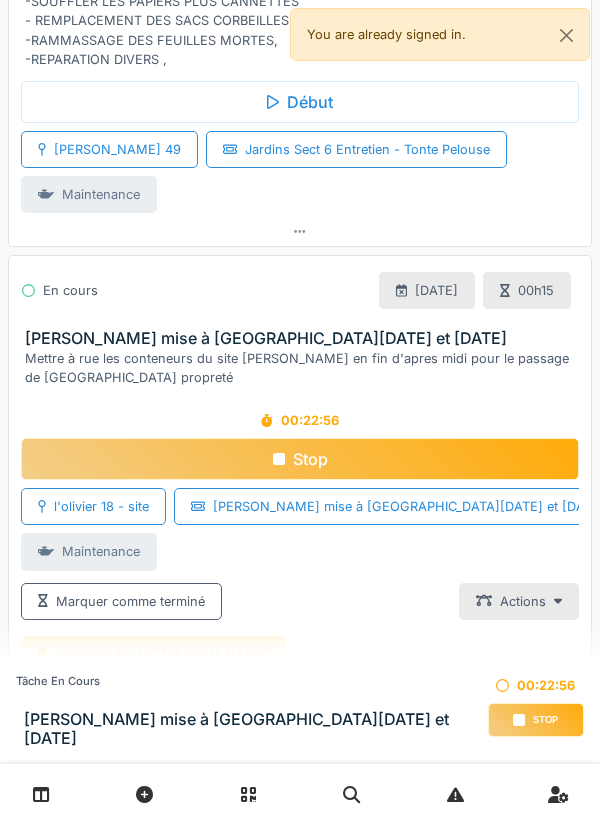 scroll, scrollTop: 585, scrollLeft: 0, axis: vertical 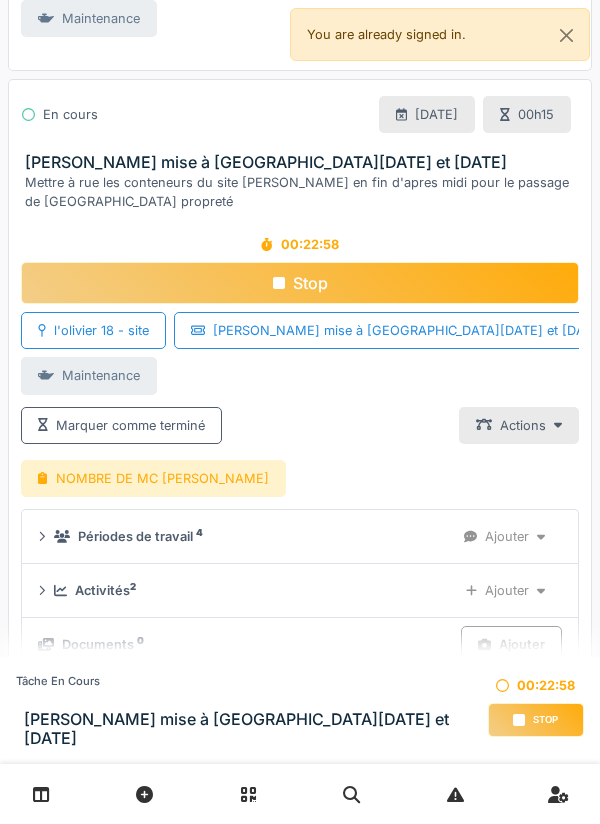 click on "Ajouter" at bounding box center [505, 590] 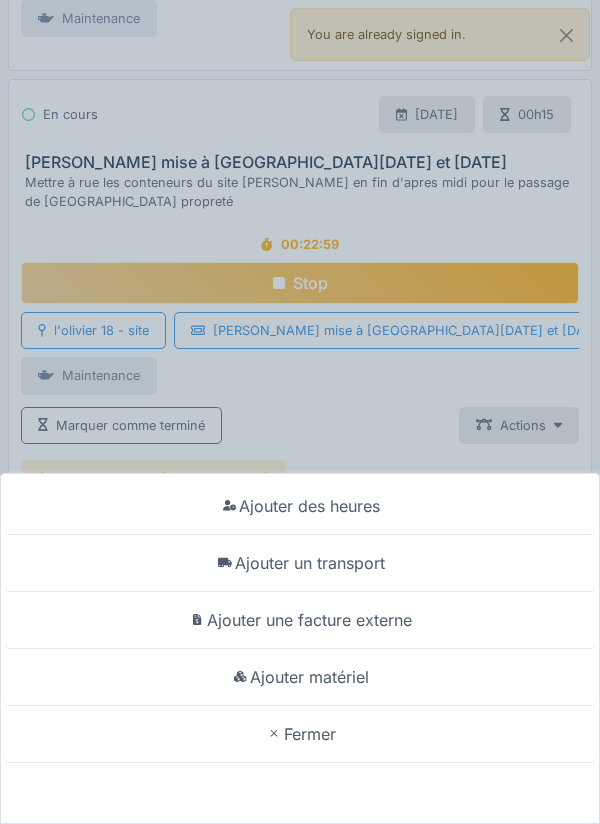 click on "Ajouter un transport" at bounding box center [300, 563] 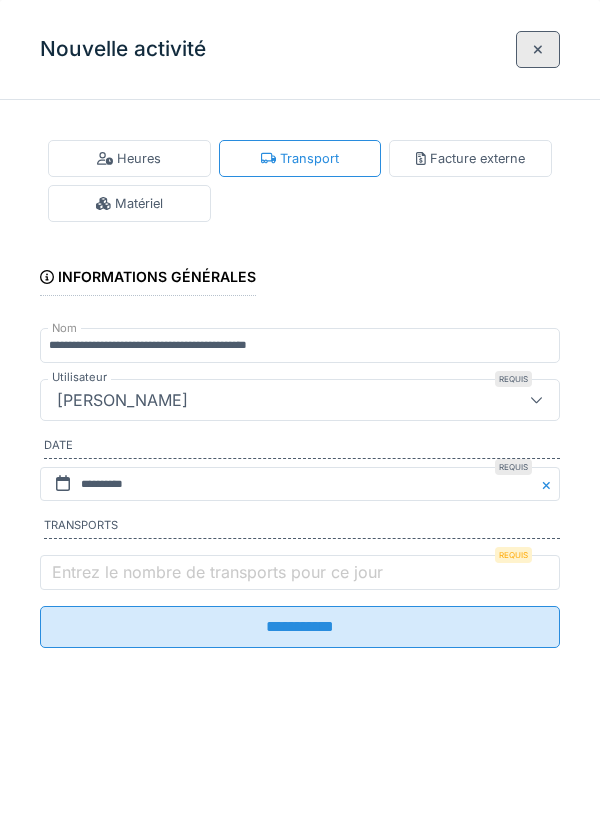 click on "Entrez le nombre de transports pour ce jour" at bounding box center [217, 572] 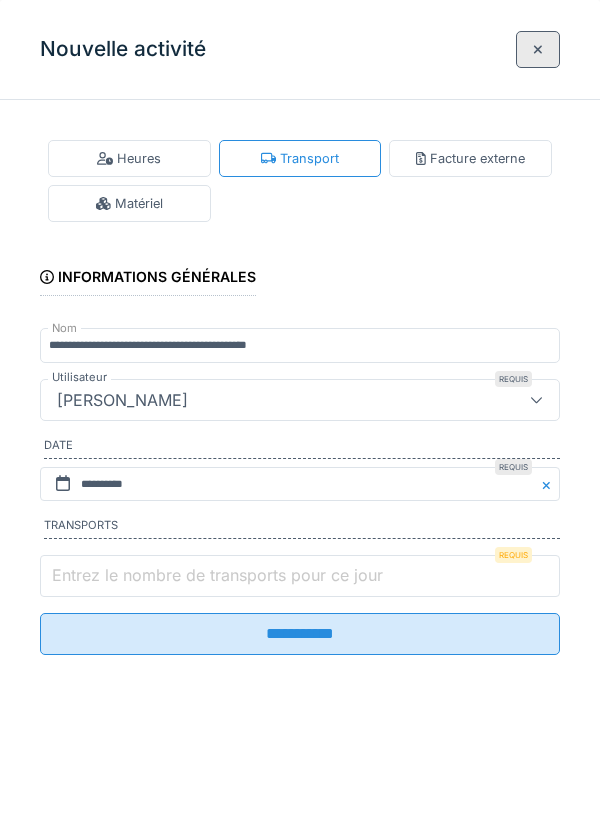 click on "Entrez le nombre de transports pour ce jour" at bounding box center (300, 576) 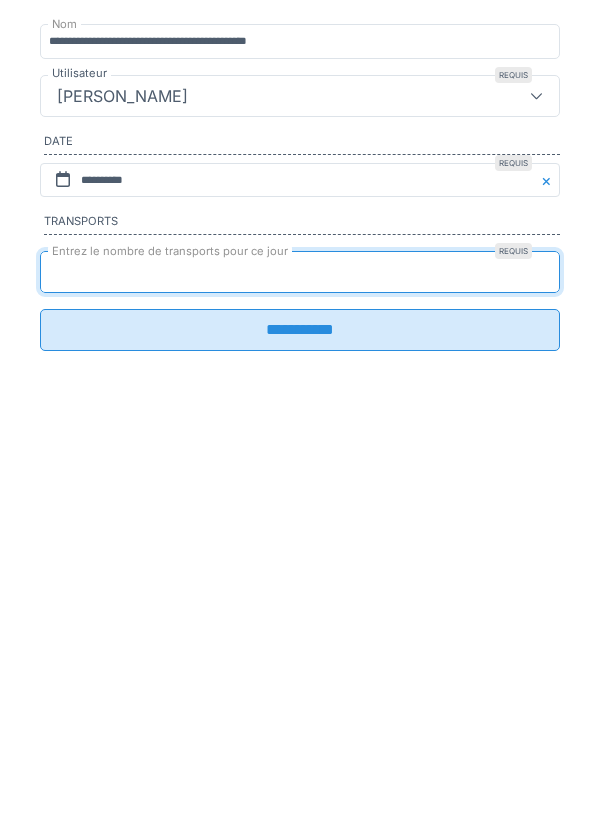 type on "*" 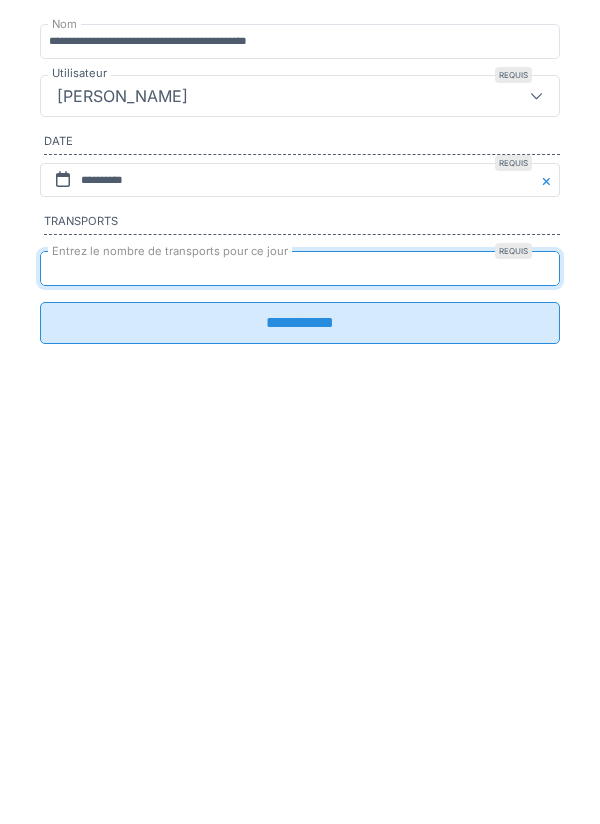 click on "**********" at bounding box center [300, 627] 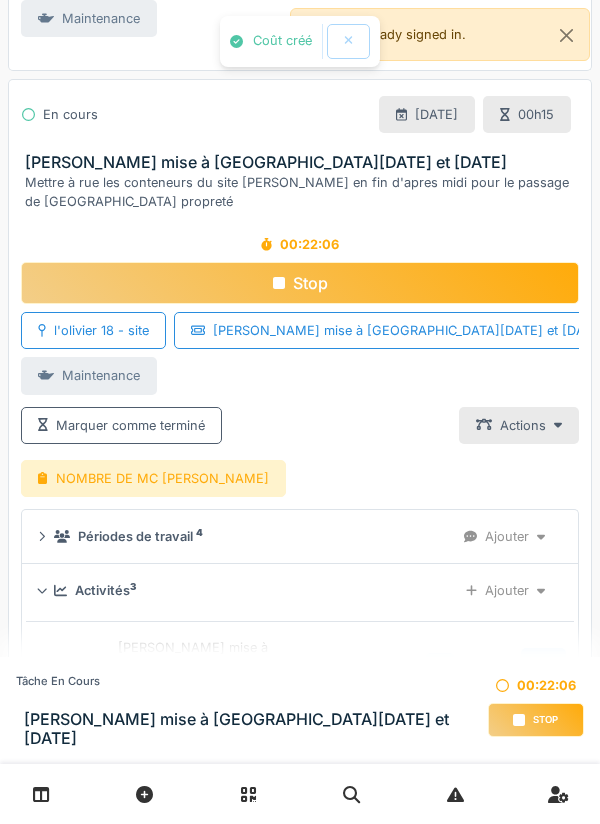 click on "NOMBRE DE MC [PERSON_NAME]" at bounding box center [153, 478] 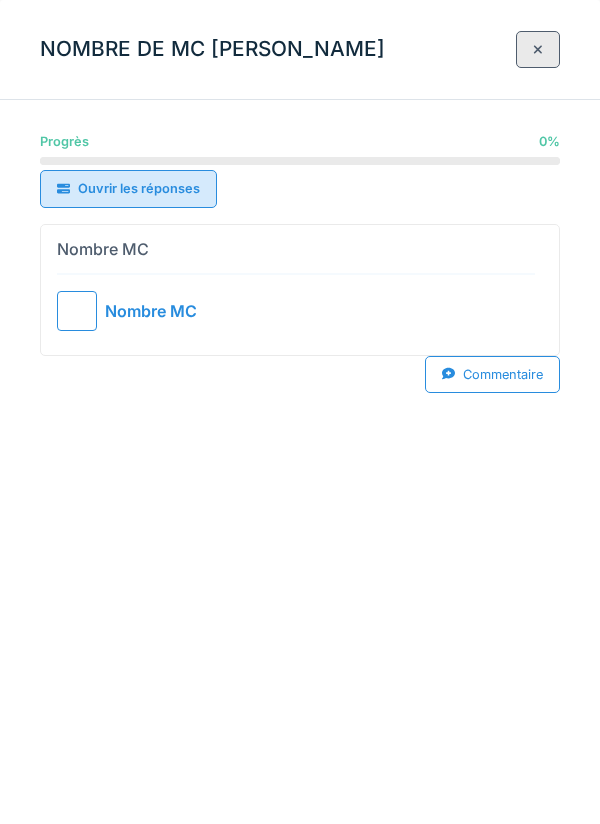 click on "Commentaire" at bounding box center (492, 374) 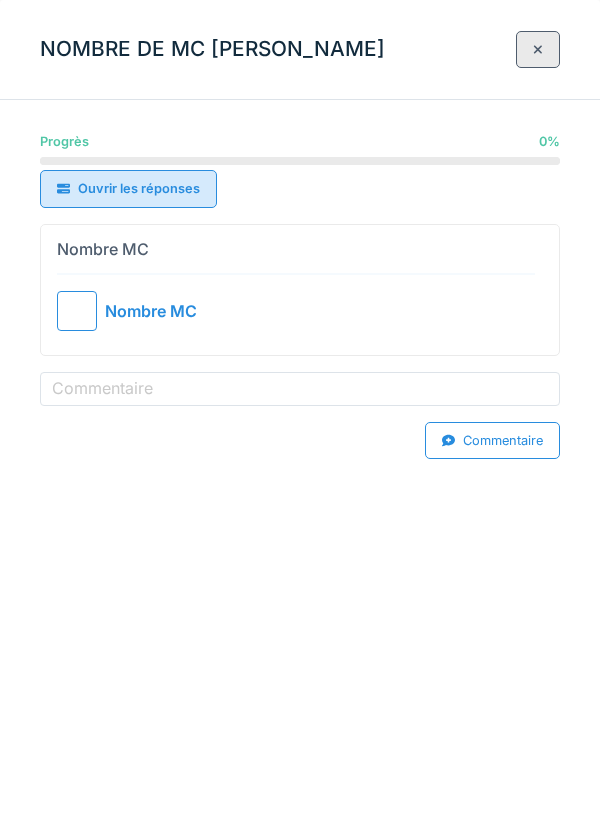 click at bounding box center (77, 311) 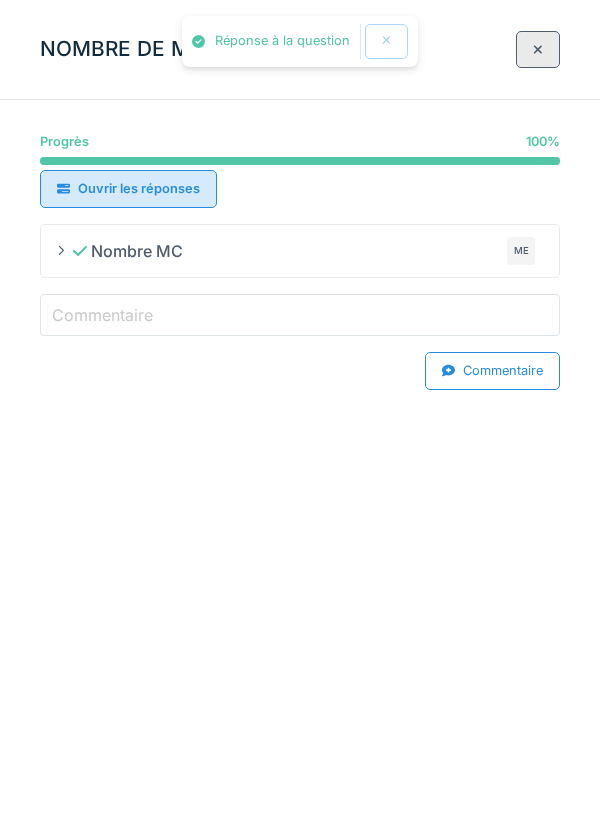 click on "Commentaire" at bounding box center [300, 315] 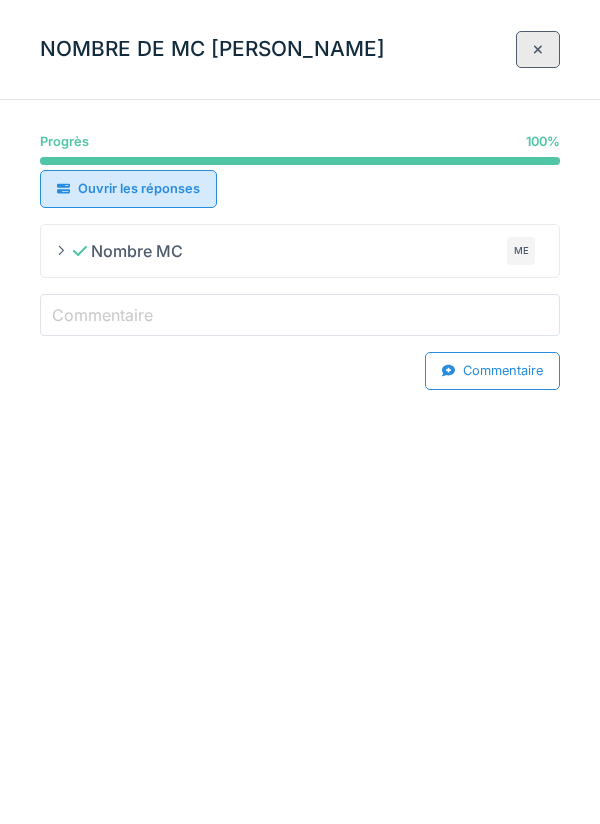 type on "***" 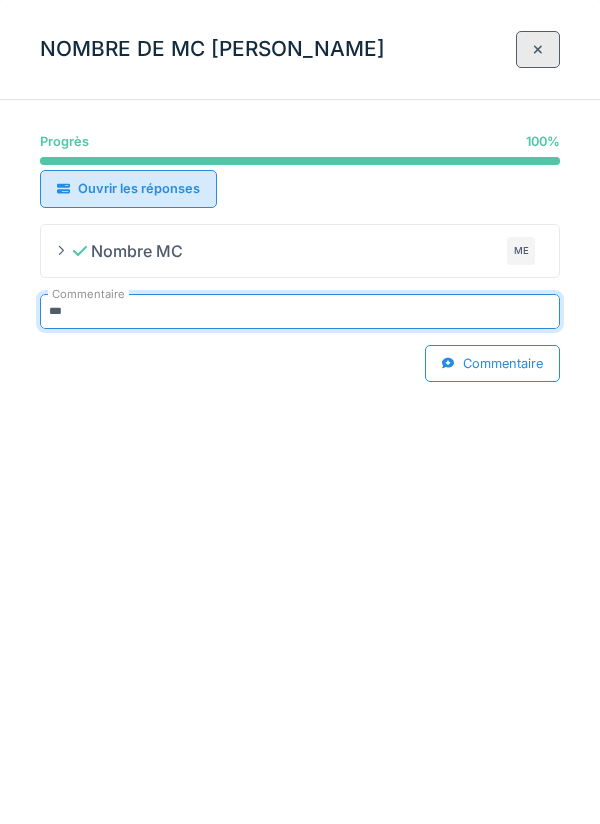 click at bounding box center (538, 49) 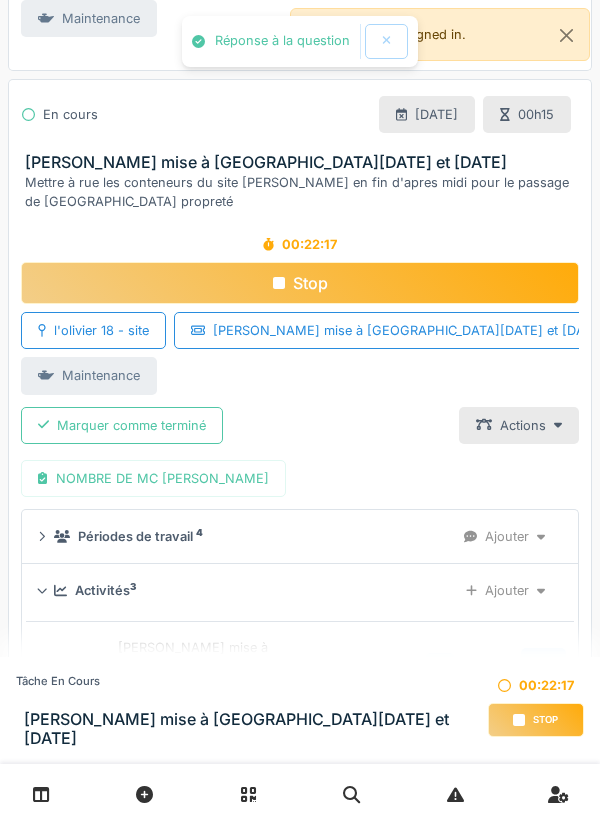 click on "Stop" at bounding box center (300, 283) 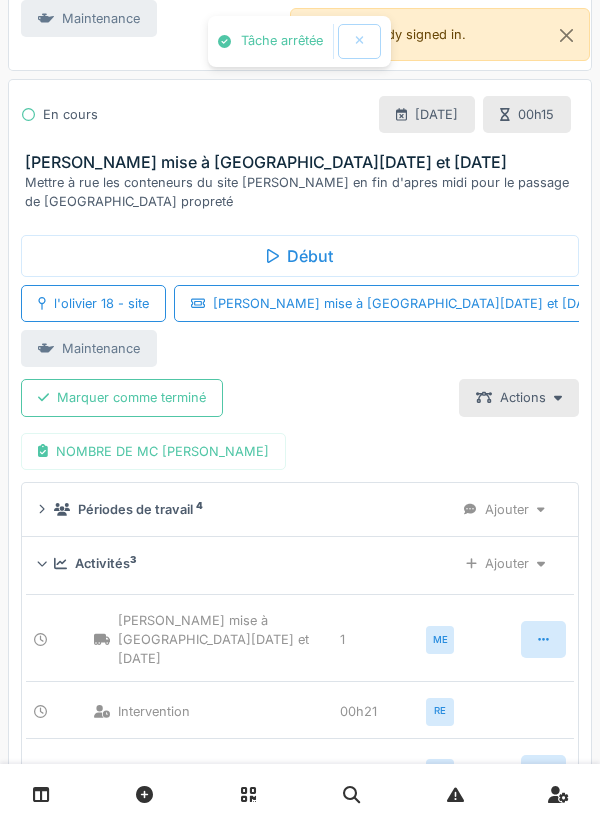 click on "Marquer comme terminé" at bounding box center (122, 397) 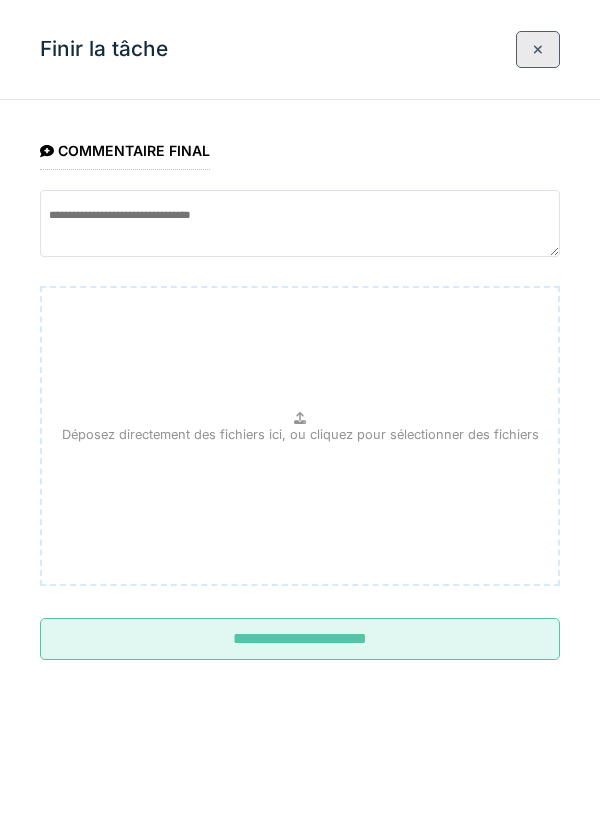 click on "**********" at bounding box center (300, 639) 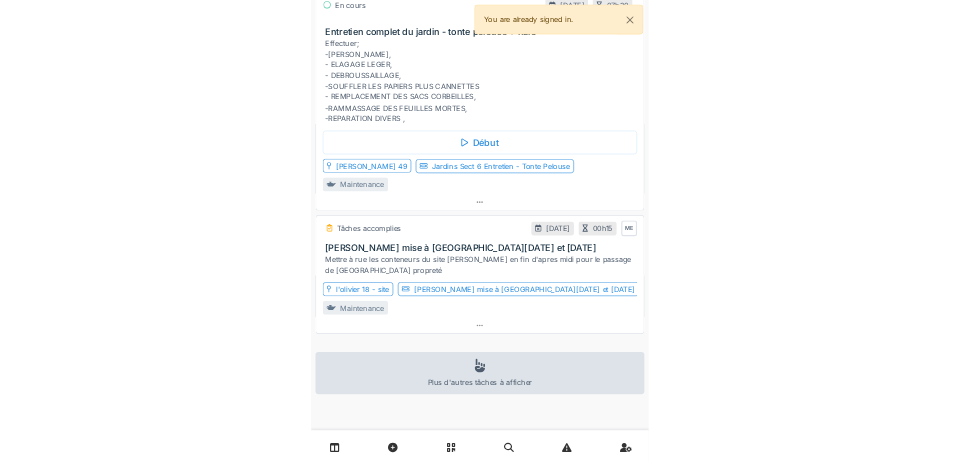 scroll, scrollTop: 300, scrollLeft: 0, axis: vertical 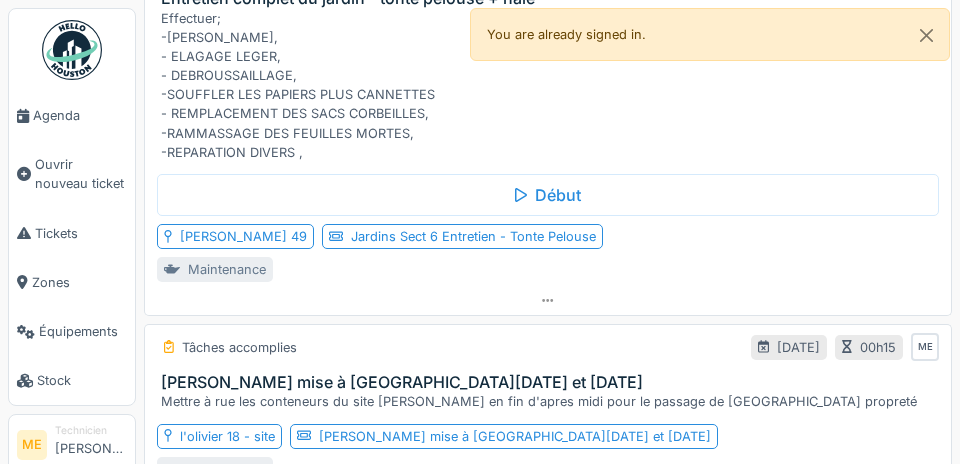 click on "Agenda" at bounding box center [80, 115] 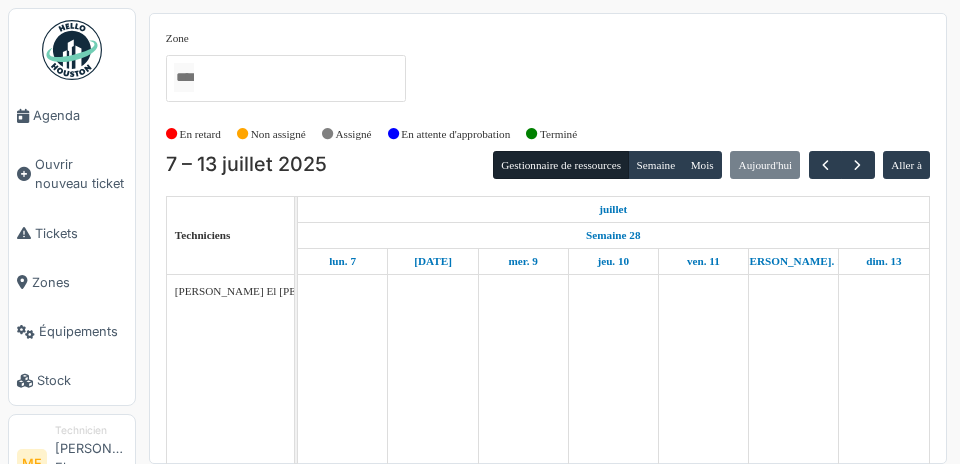 scroll, scrollTop: 0, scrollLeft: 0, axis: both 